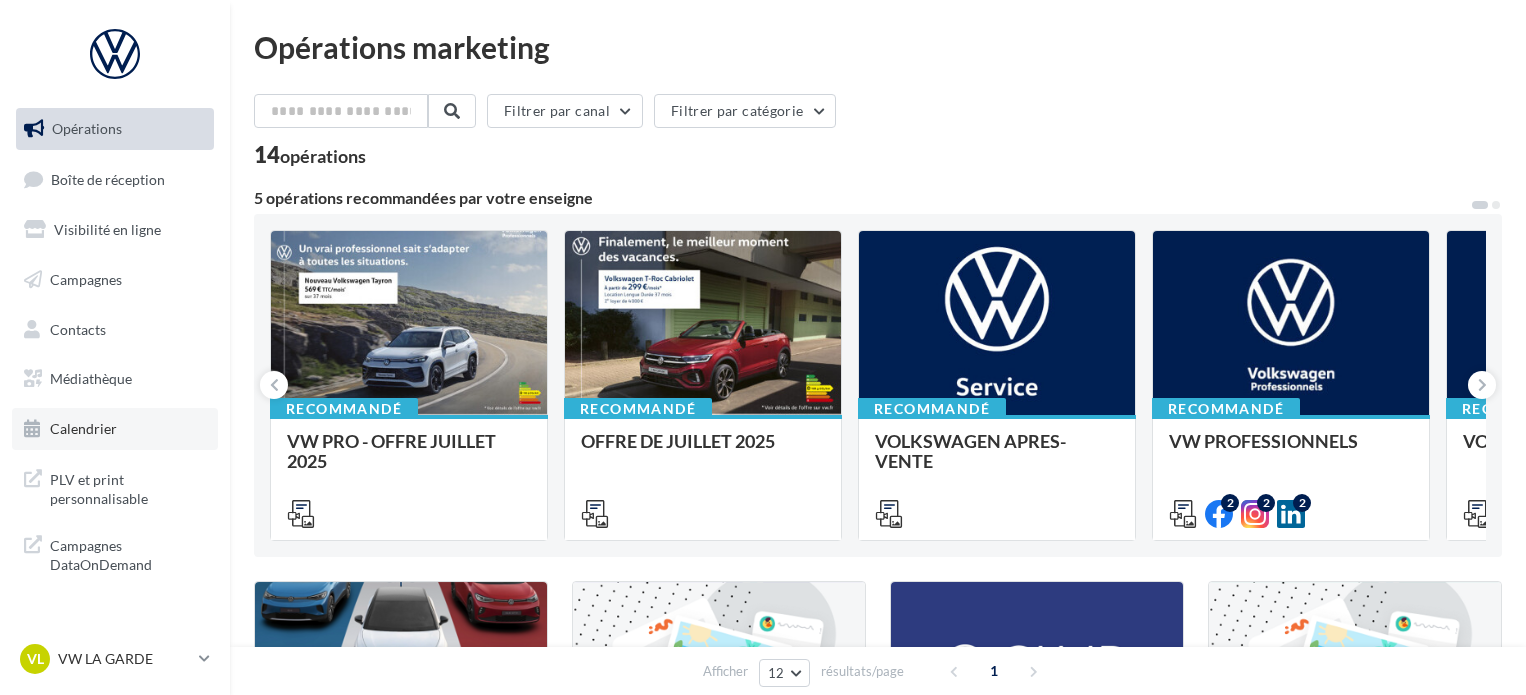 scroll, scrollTop: 0, scrollLeft: 0, axis: both 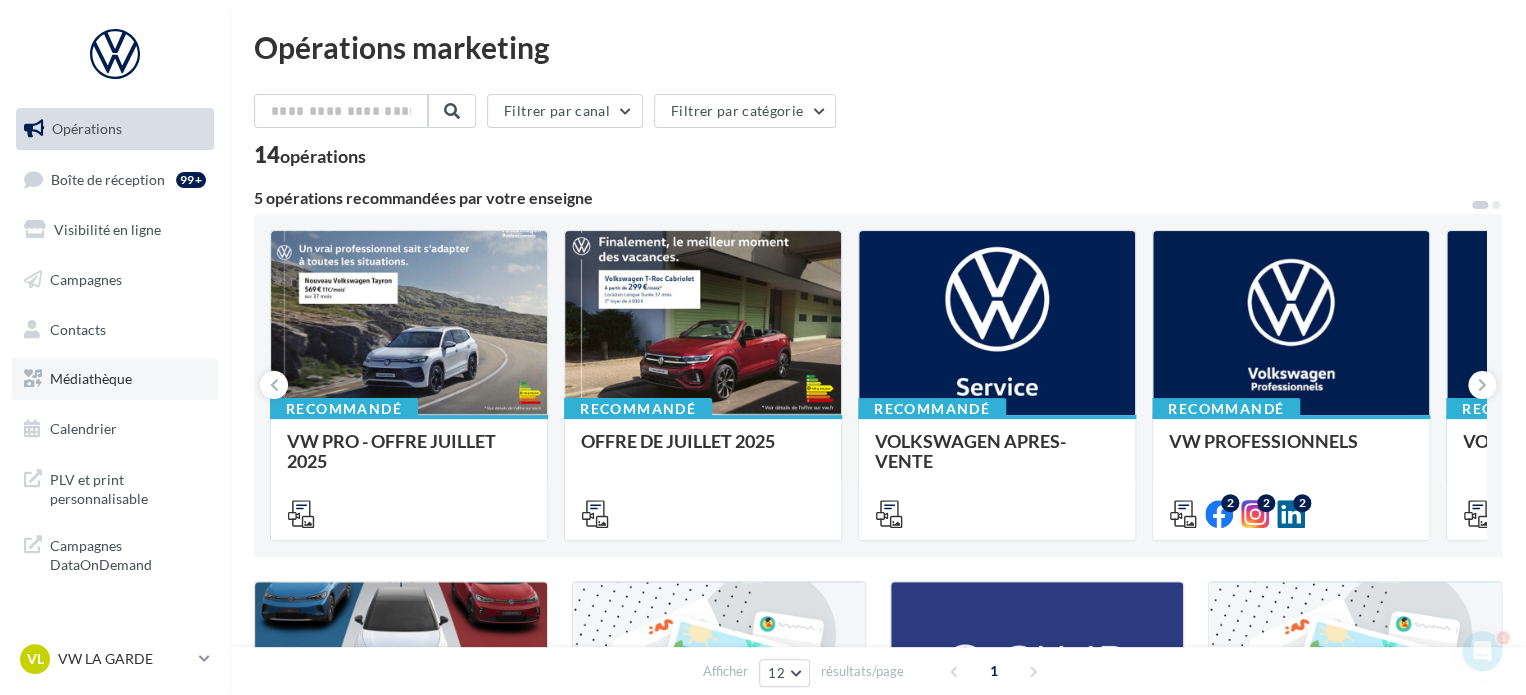 click on "Médiathèque" at bounding box center (115, 379) 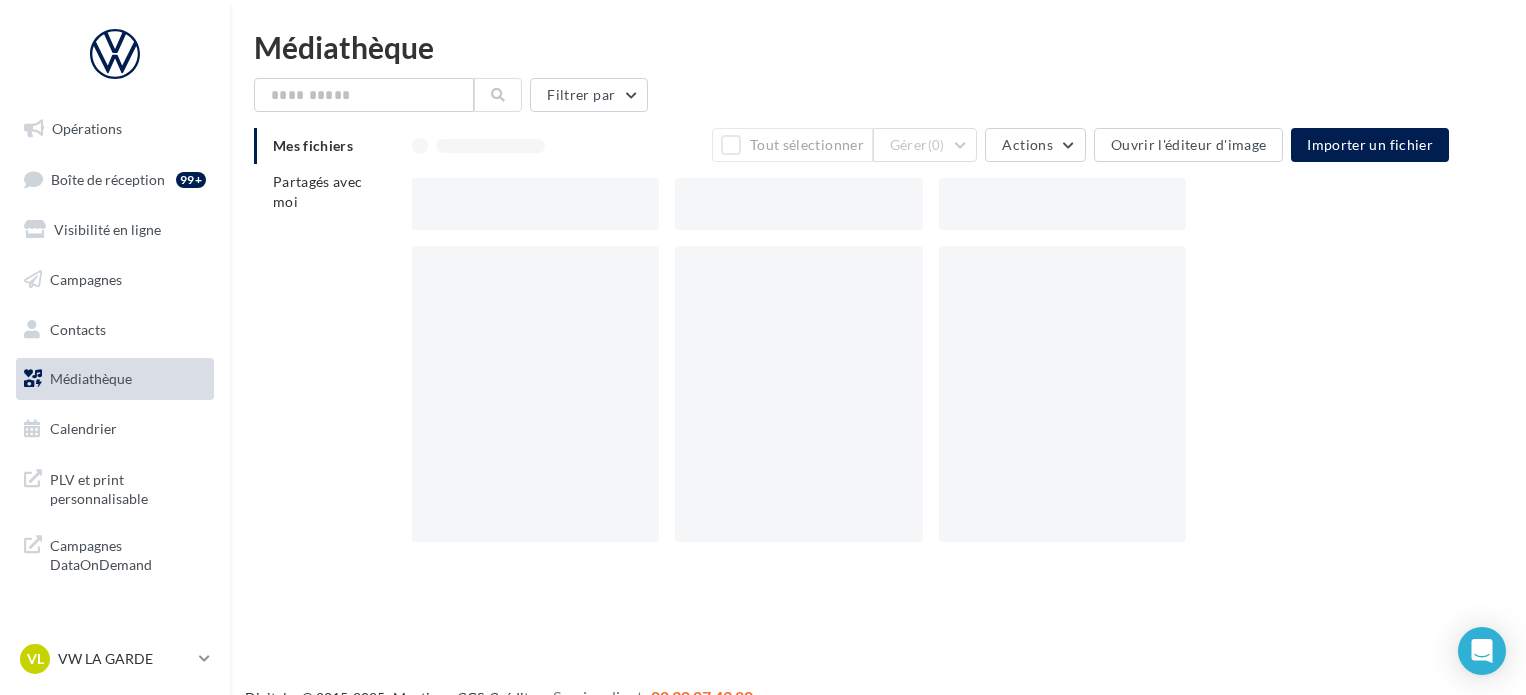 scroll, scrollTop: 0, scrollLeft: 0, axis: both 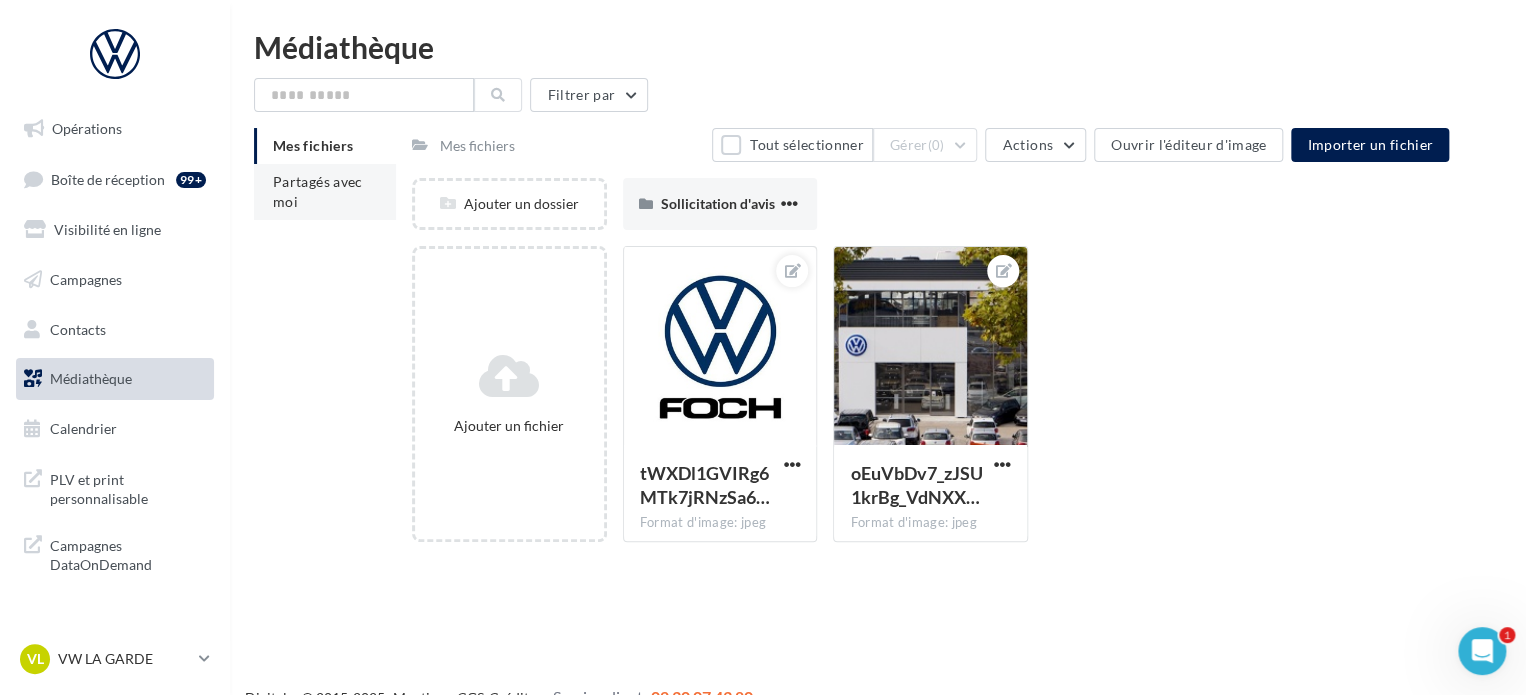 click on "Partagés avec moi" at bounding box center [318, 191] 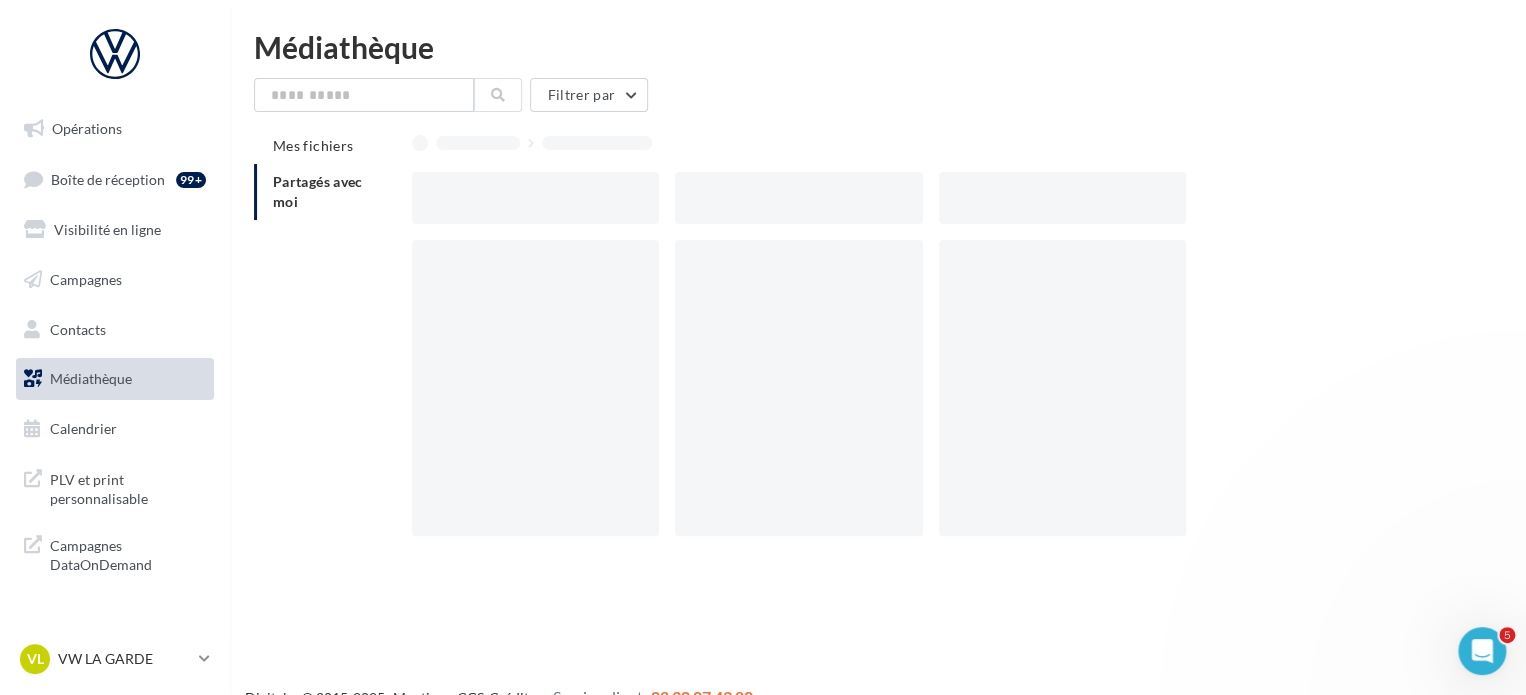scroll, scrollTop: 0, scrollLeft: 0, axis: both 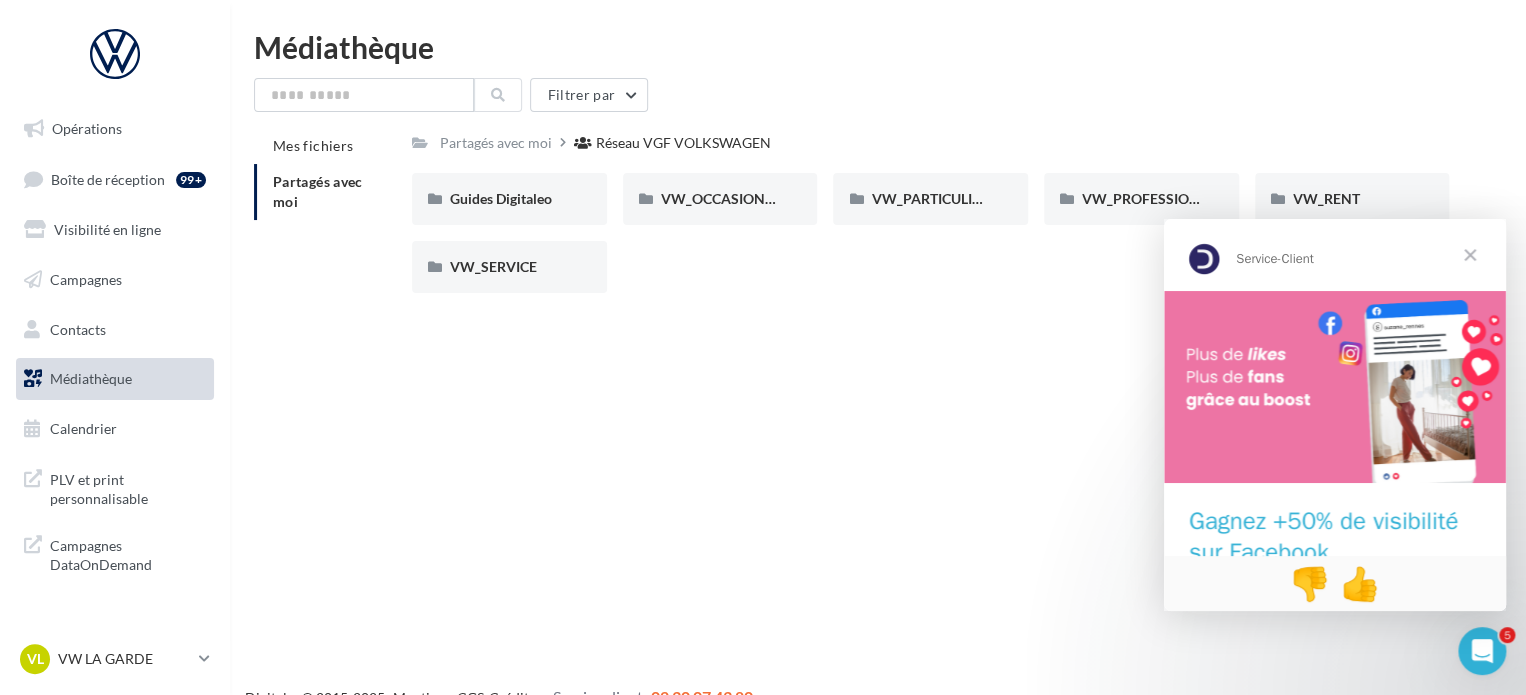 click at bounding box center [1470, 255] 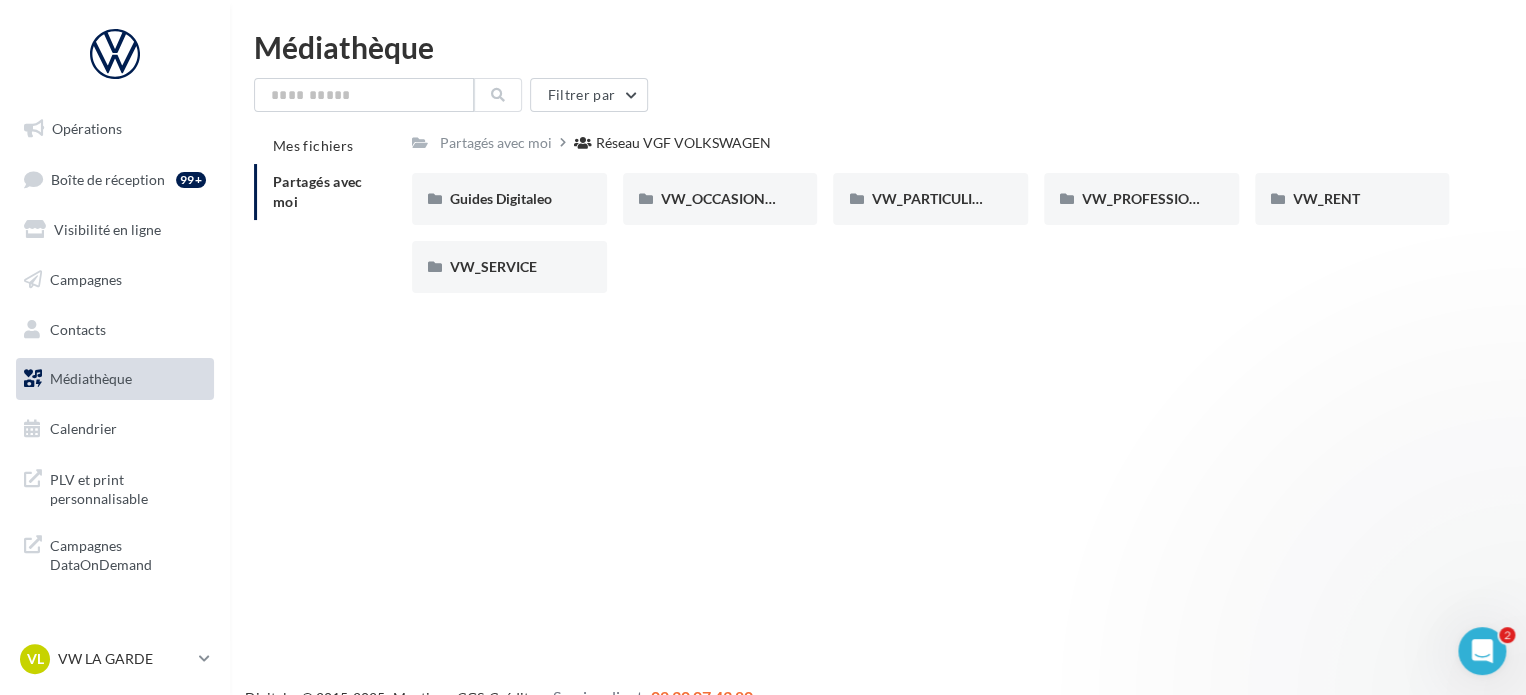 click on "Mes fichiers
Partagés avec moi
Partagés avec moi              Réseau VGF VOLKSWAGEN                   Rs           Partagé par  Réseau VGF VOLKSWAGEN
Guides Digitaleo            Guides Digitaleo
VW_OCCASIONS_GARANTIES            VW_OCCASIONS_GARANTIES
VW_PARTICULIERS            VW_PARTICULIERS
VW_PROFESSIONNELS            VW_PROFESSIONNELS
VW_RENT            VW_RENT
VW_SERVICE            VW_SERVICE" at bounding box center (886, 218) 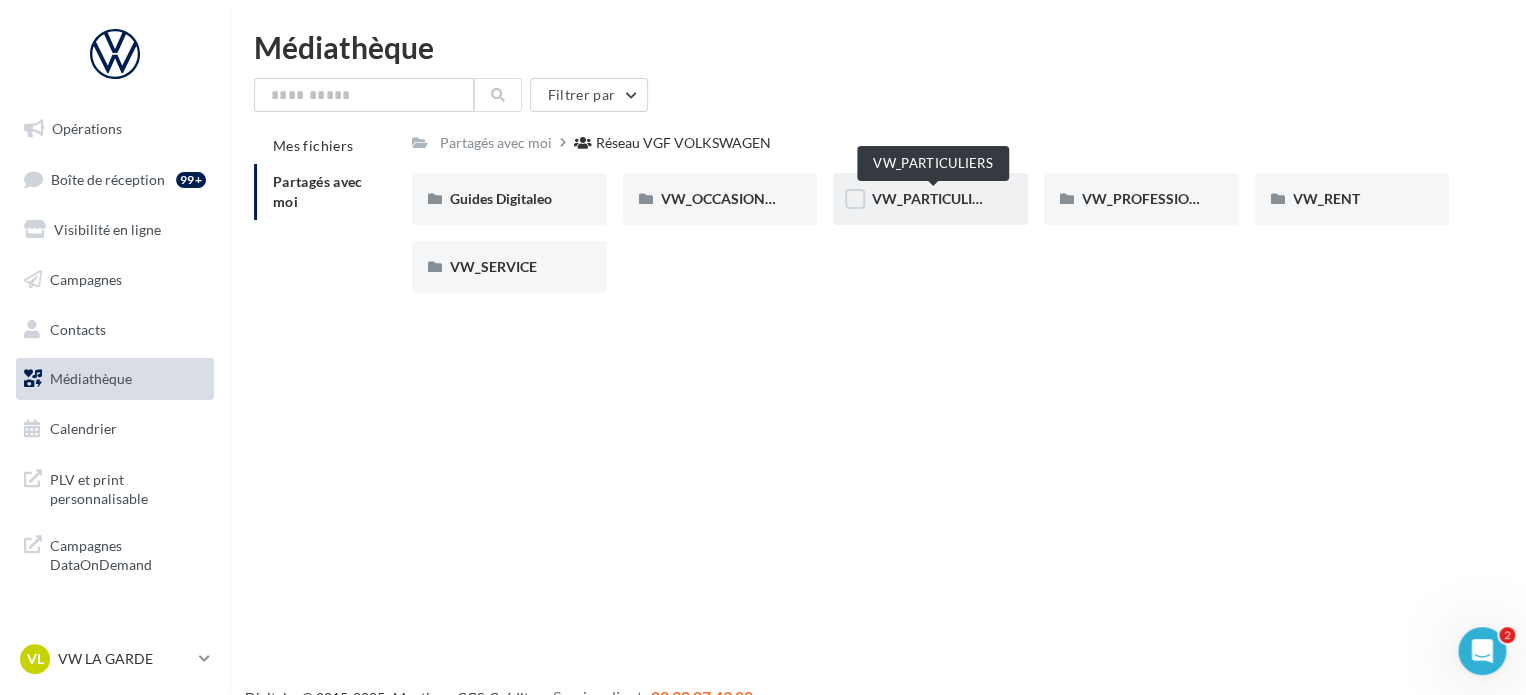 click on "VW_PARTICULIERS" at bounding box center [933, 198] 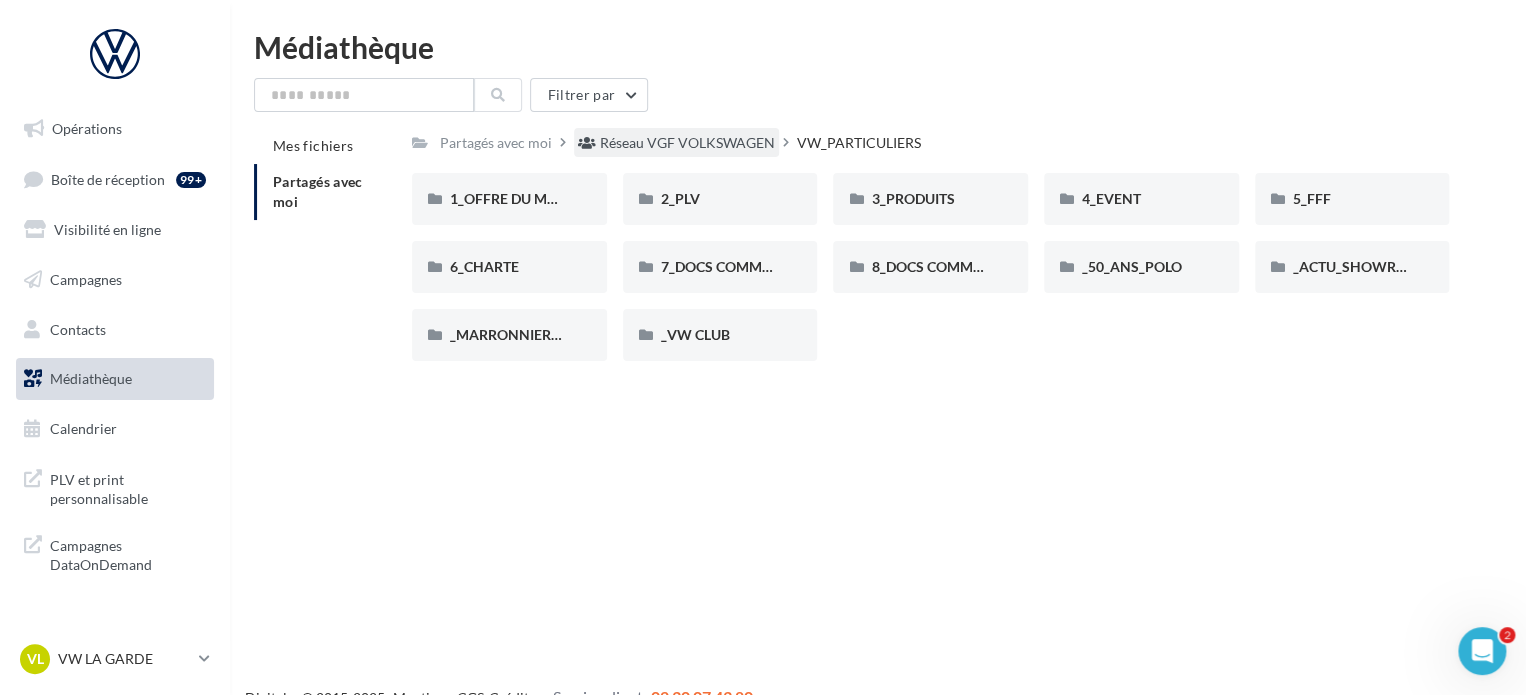 click on "Réseau VGF VOLKSWAGEN" at bounding box center (687, 143) 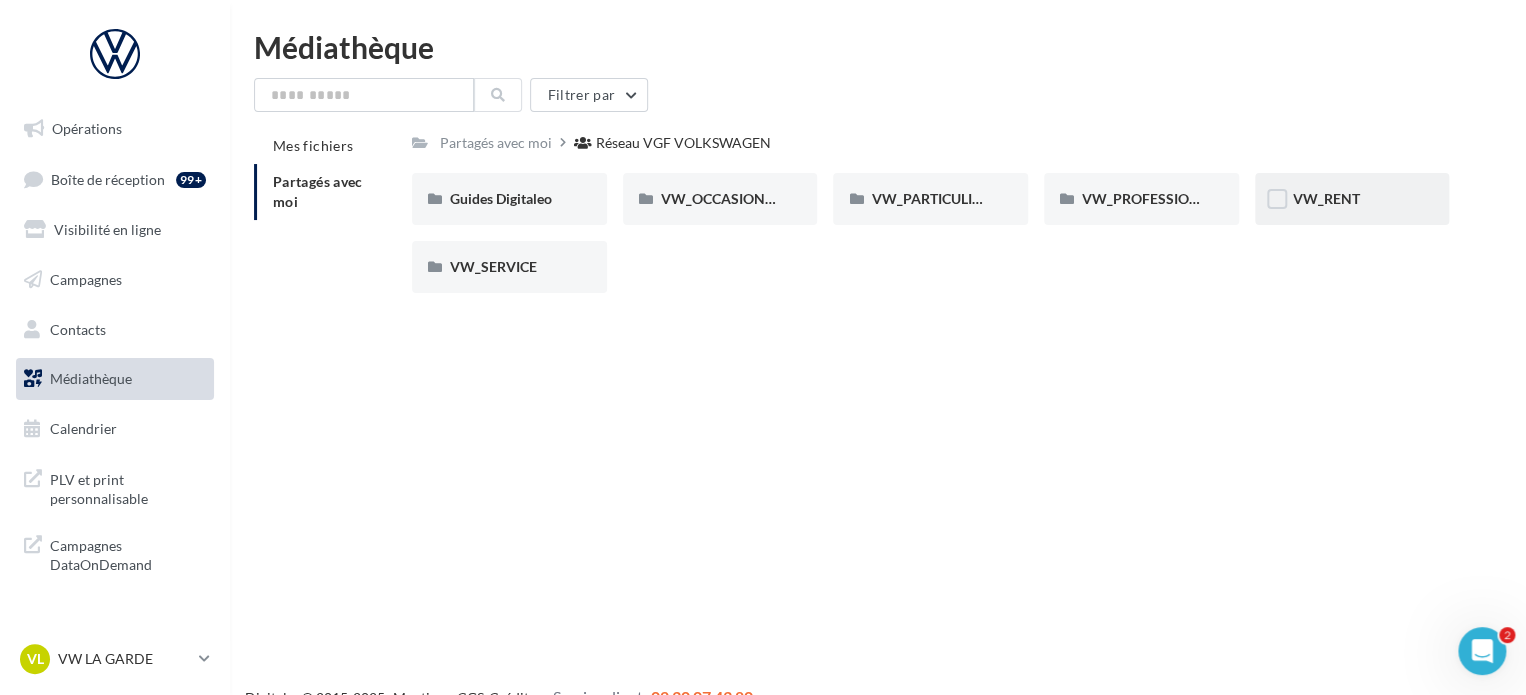click on "VW_RENT" at bounding box center (1352, 199) 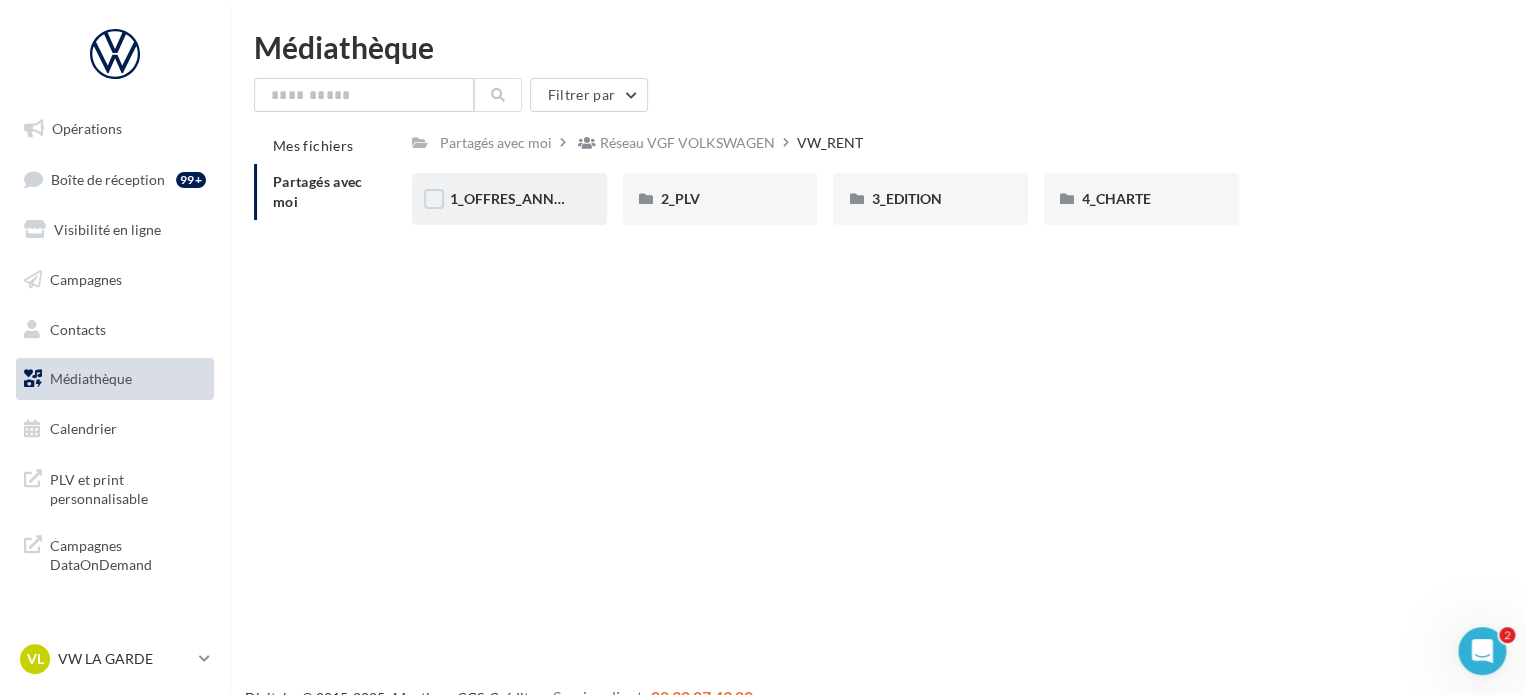 click on "1_OFFRES_ANNUELLES_MaJ_JUIN25" at bounding box center (509, 199) 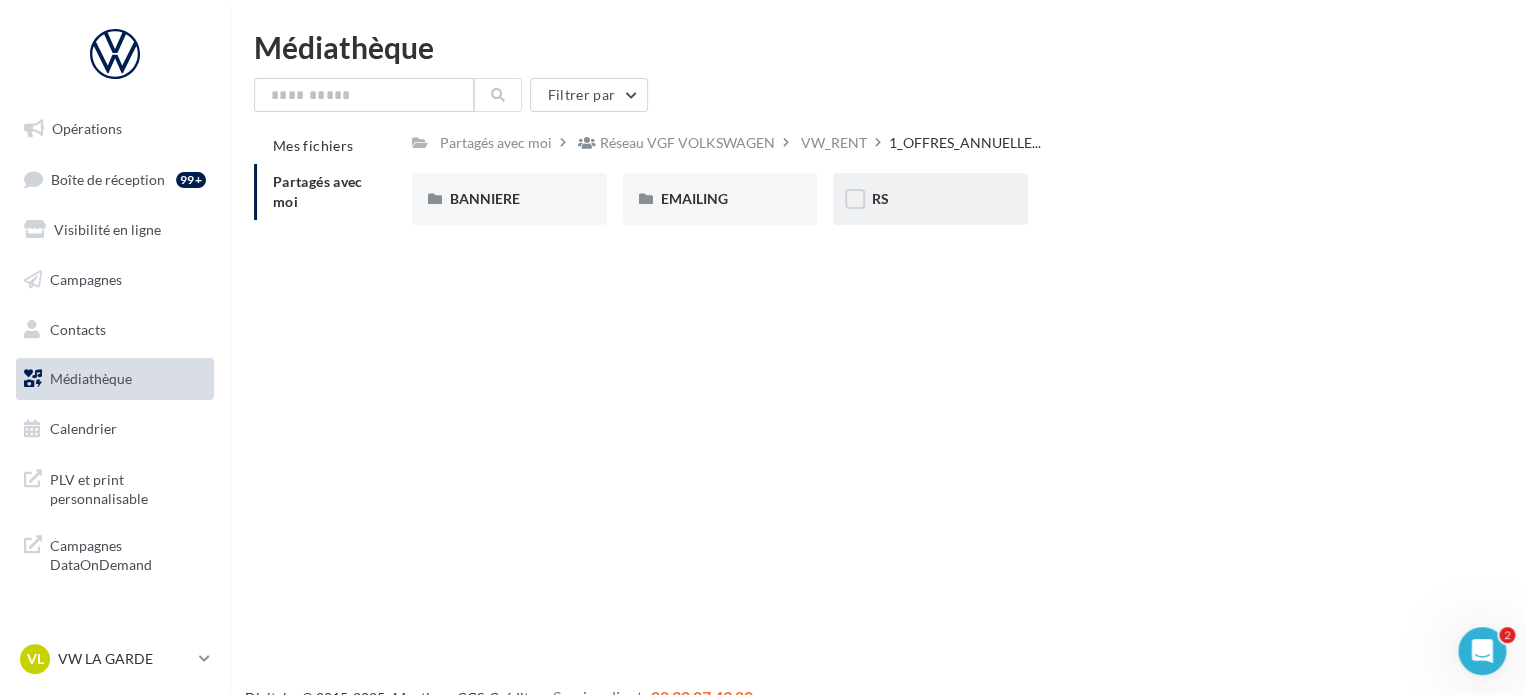 click on "RS" at bounding box center (930, 199) 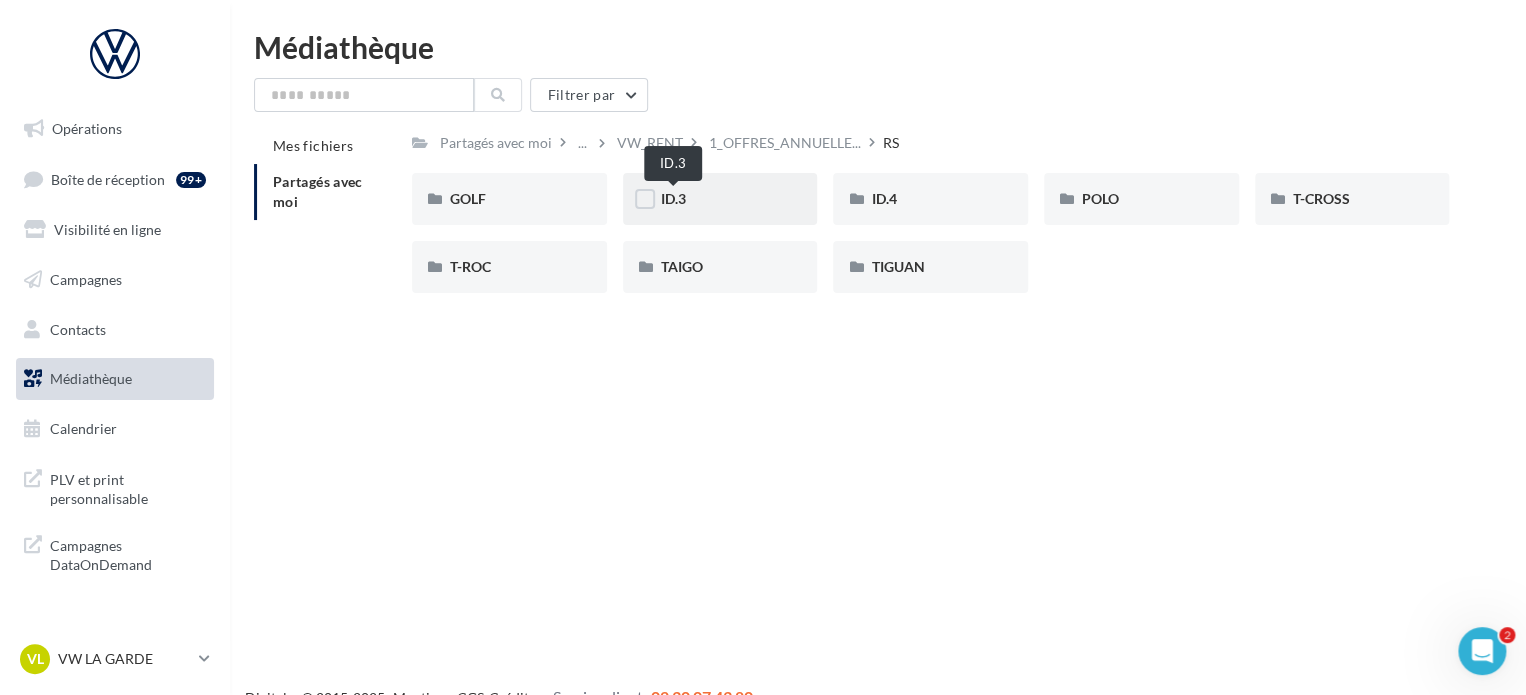 click on "ID.3" at bounding box center (720, 199) 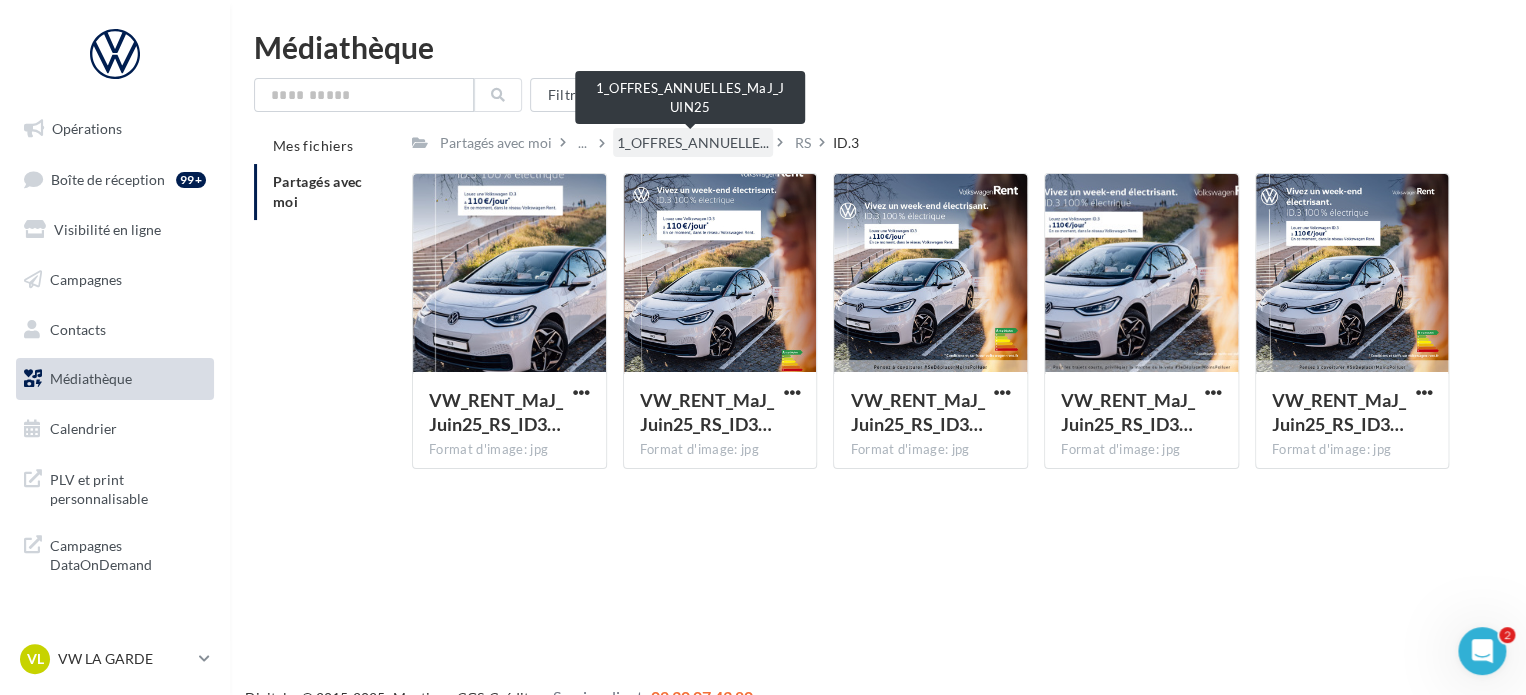 click on "1_OFFRES_ANNUELLE..." at bounding box center (693, 143) 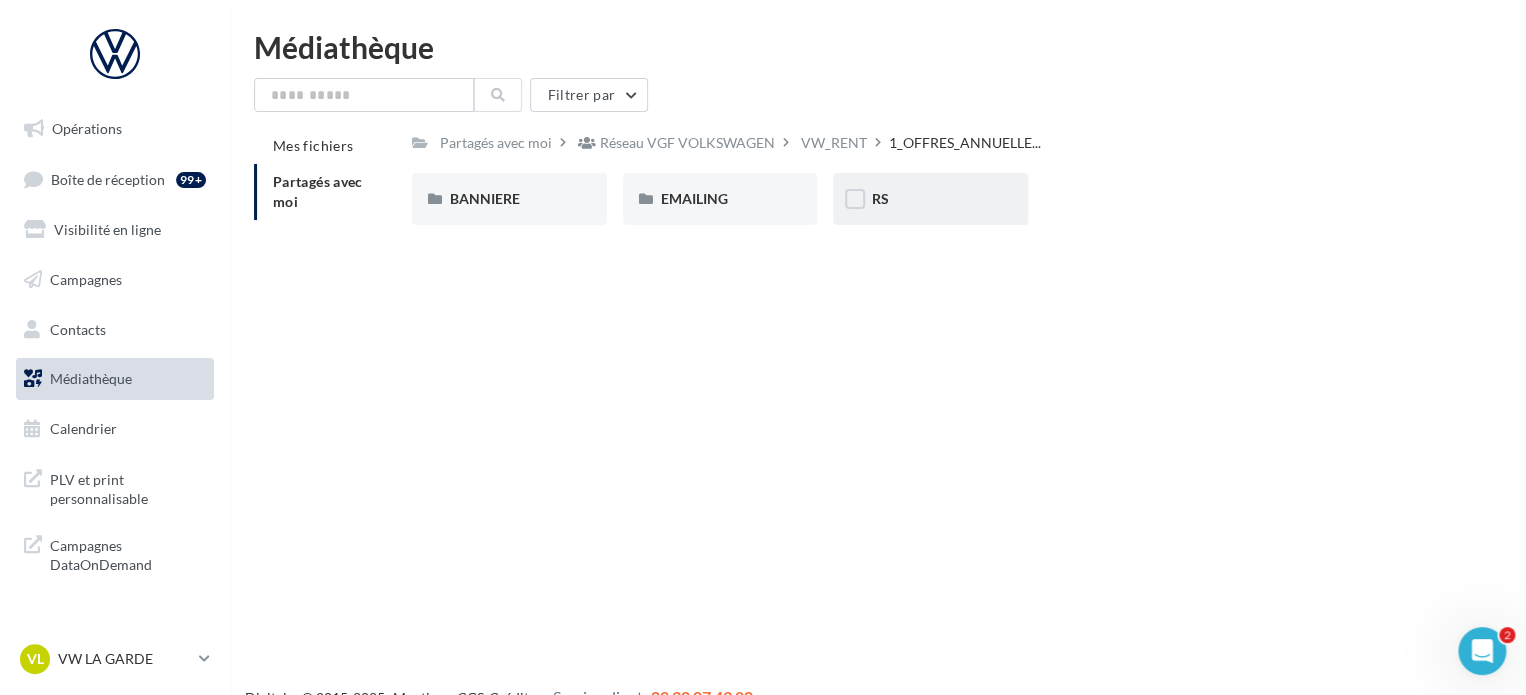 click on "RS" at bounding box center (930, 199) 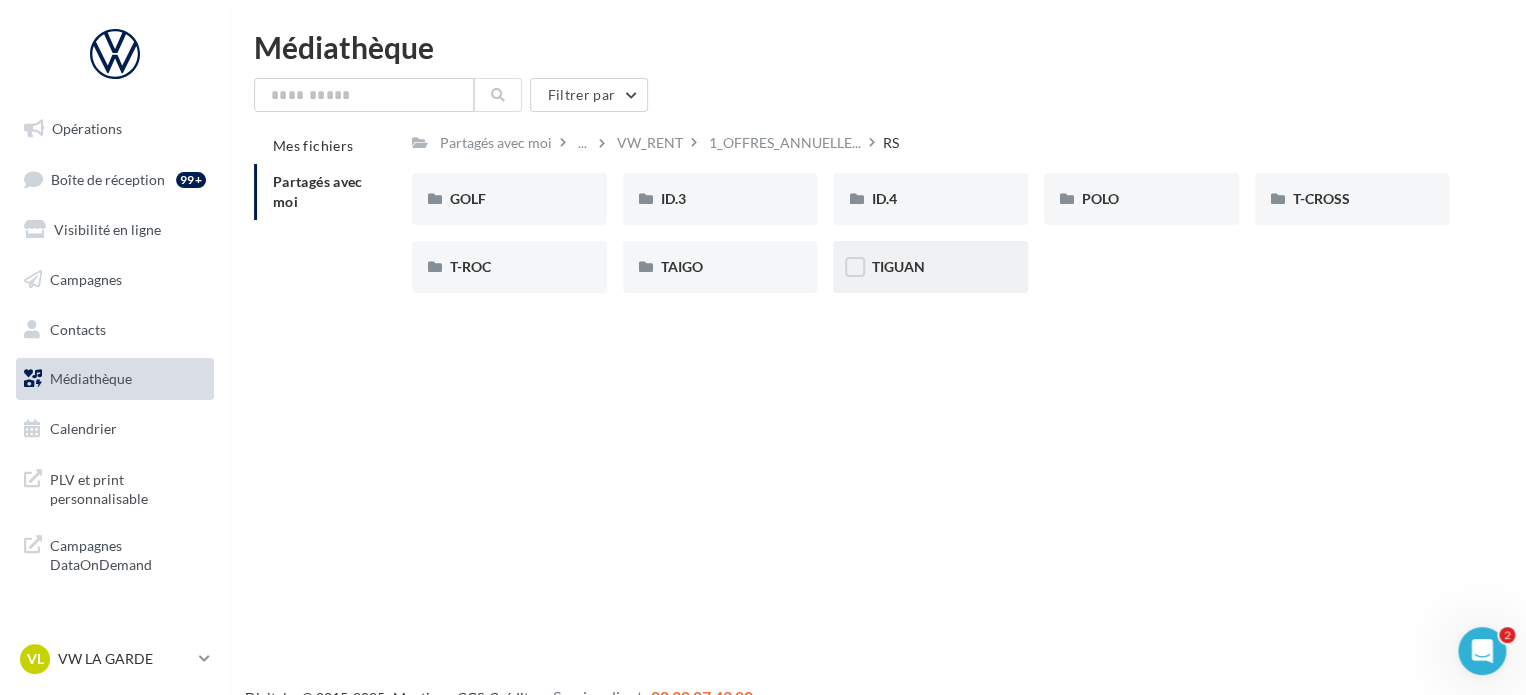 click on "TIGUAN" at bounding box center (930, 267) 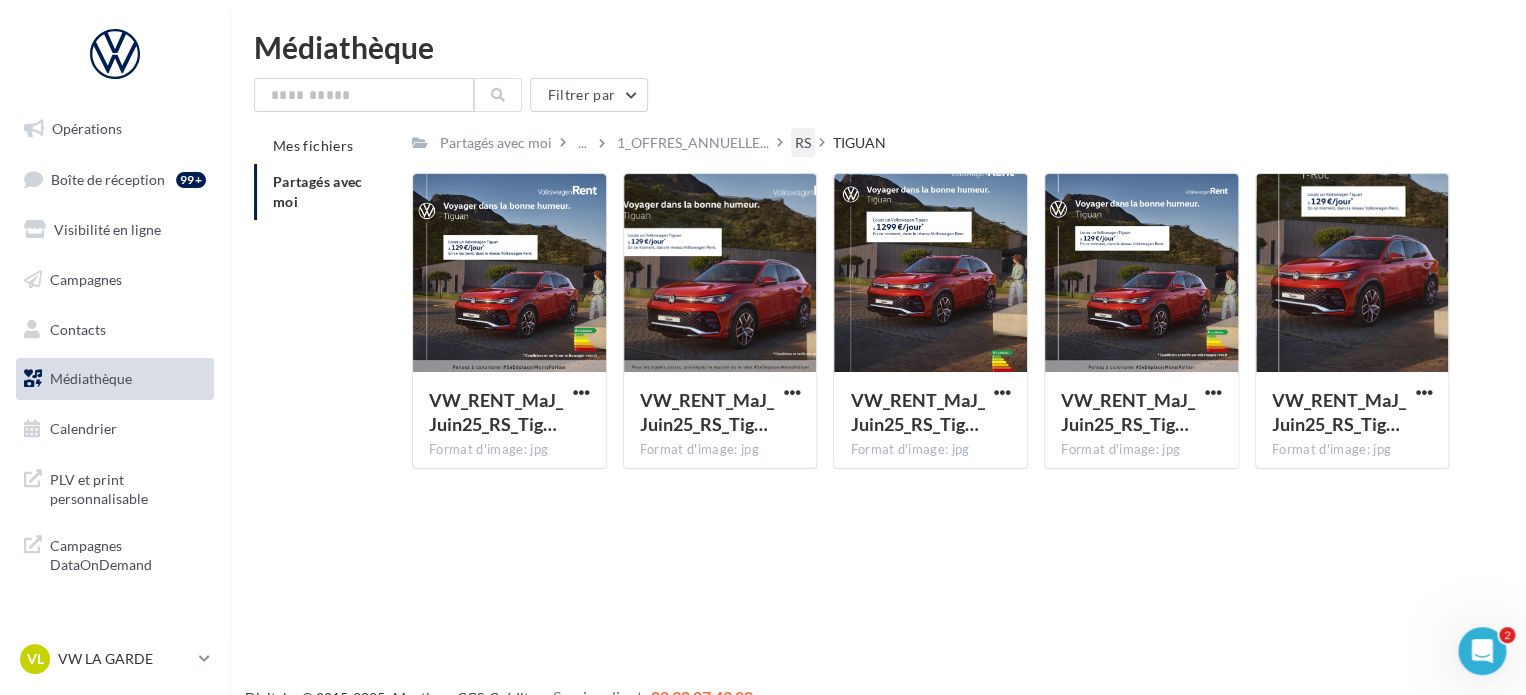 click on "RS" at bounding box center [803, 143] 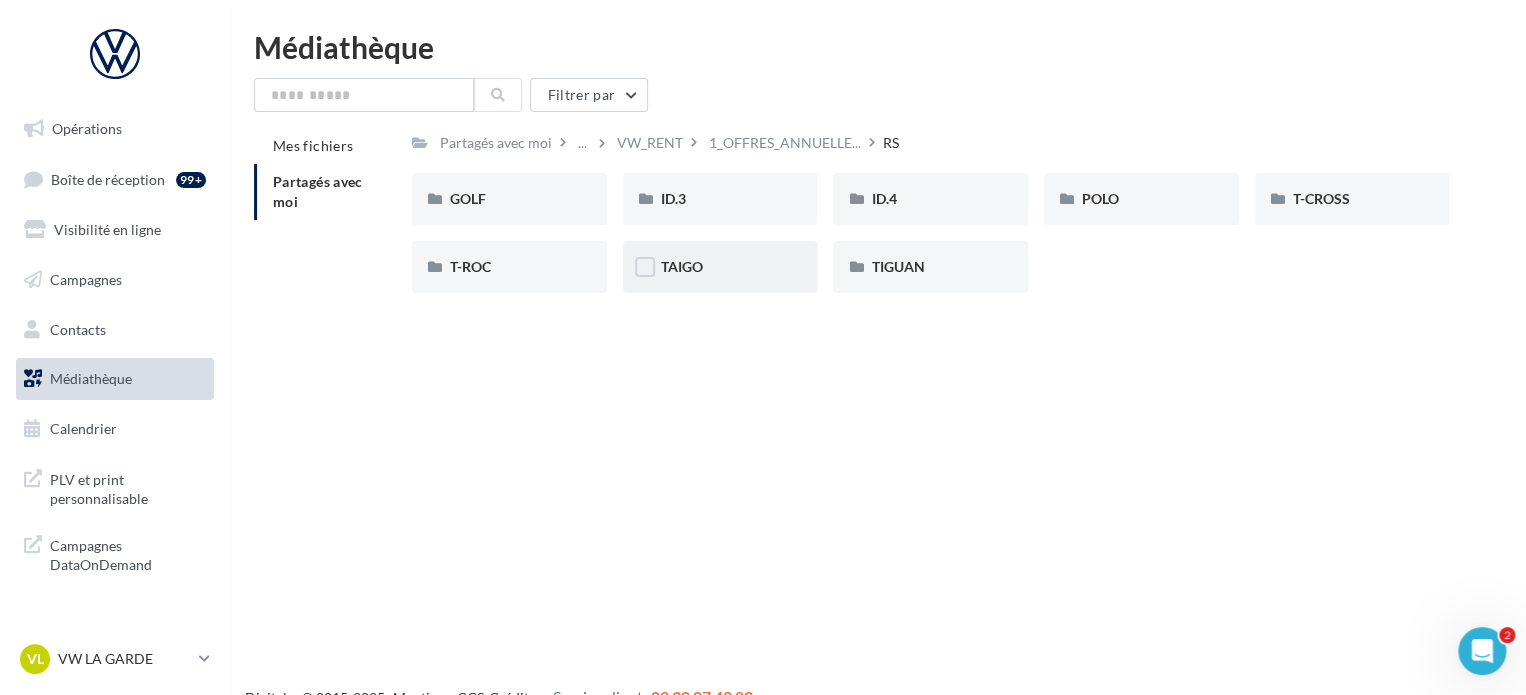 click on "TAIGO" at bounding box center (720, 267) 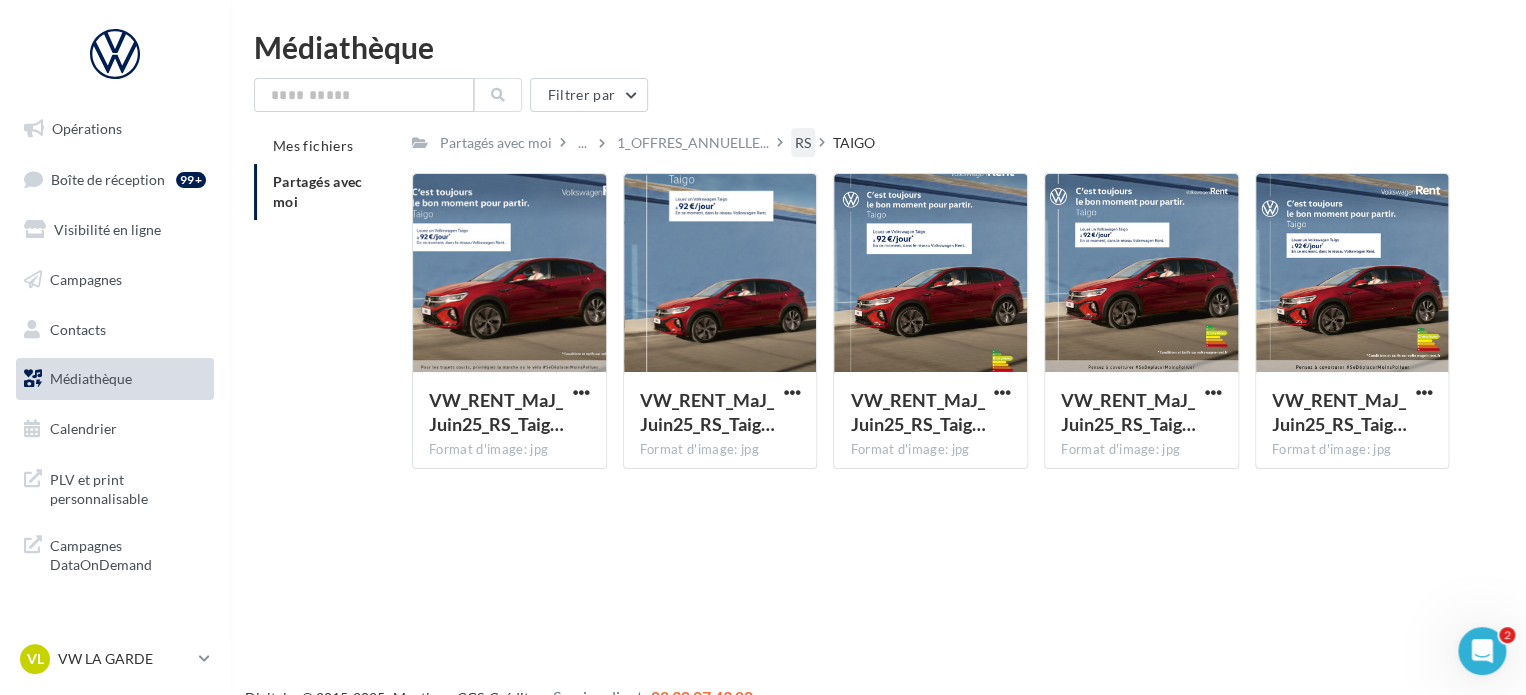 click on "RS" at bounding box center [803, 143] 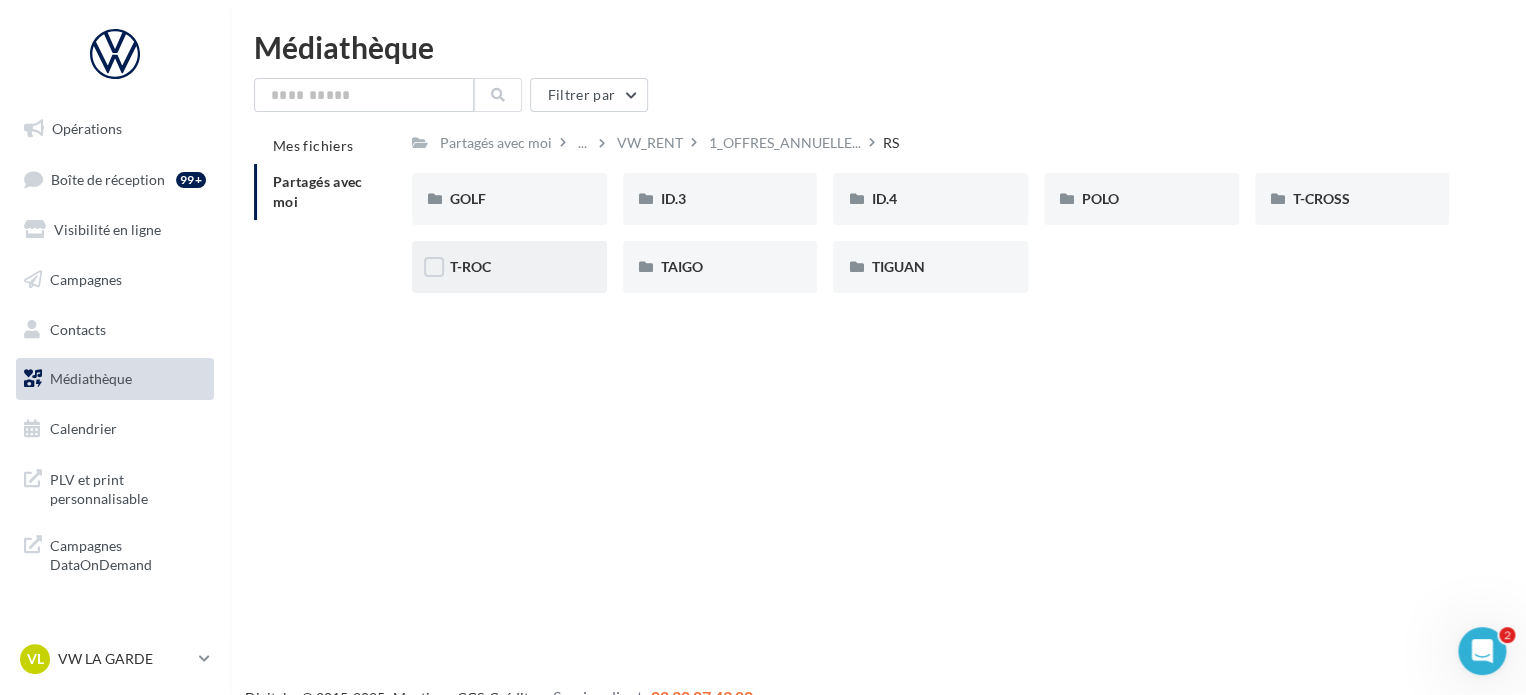 click on "T-ROC" at bounding box center (509, 267) 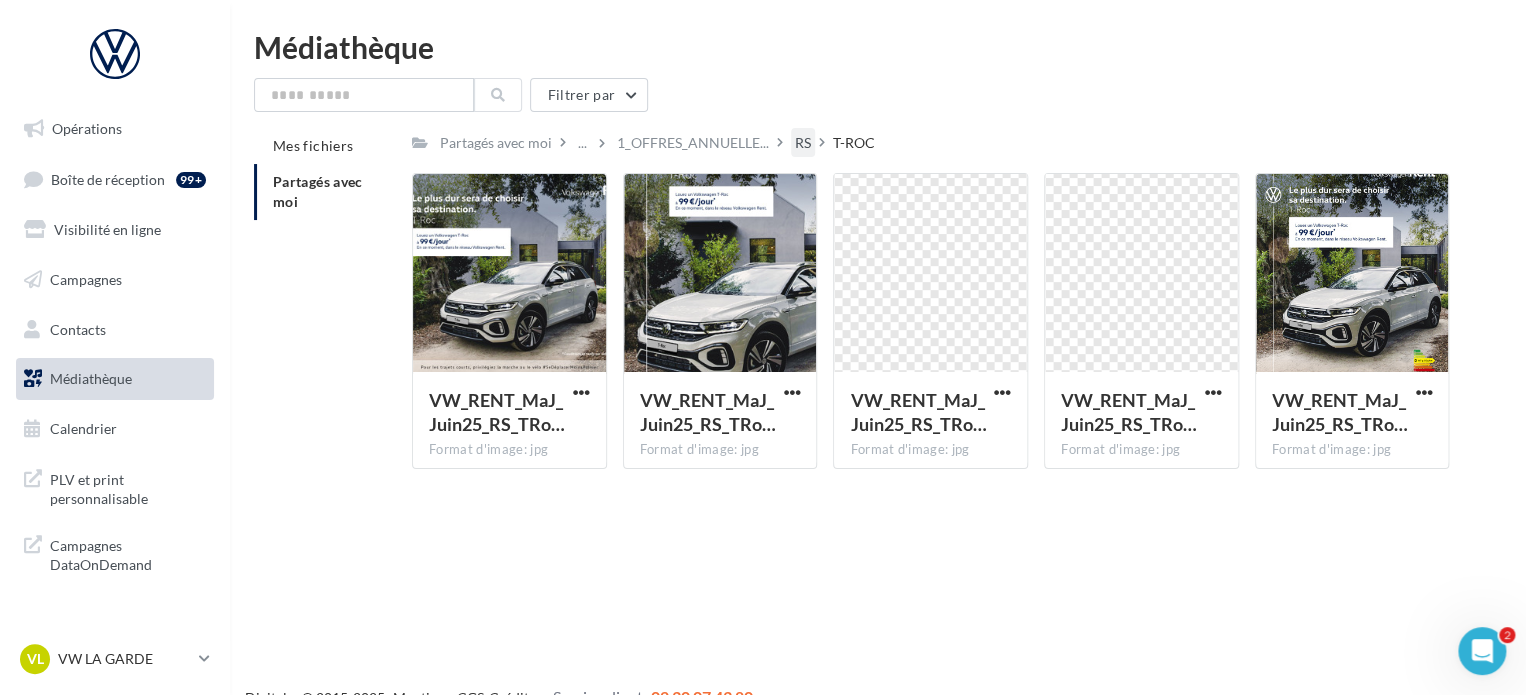 click on "RS" at bounding box center [803, 143] 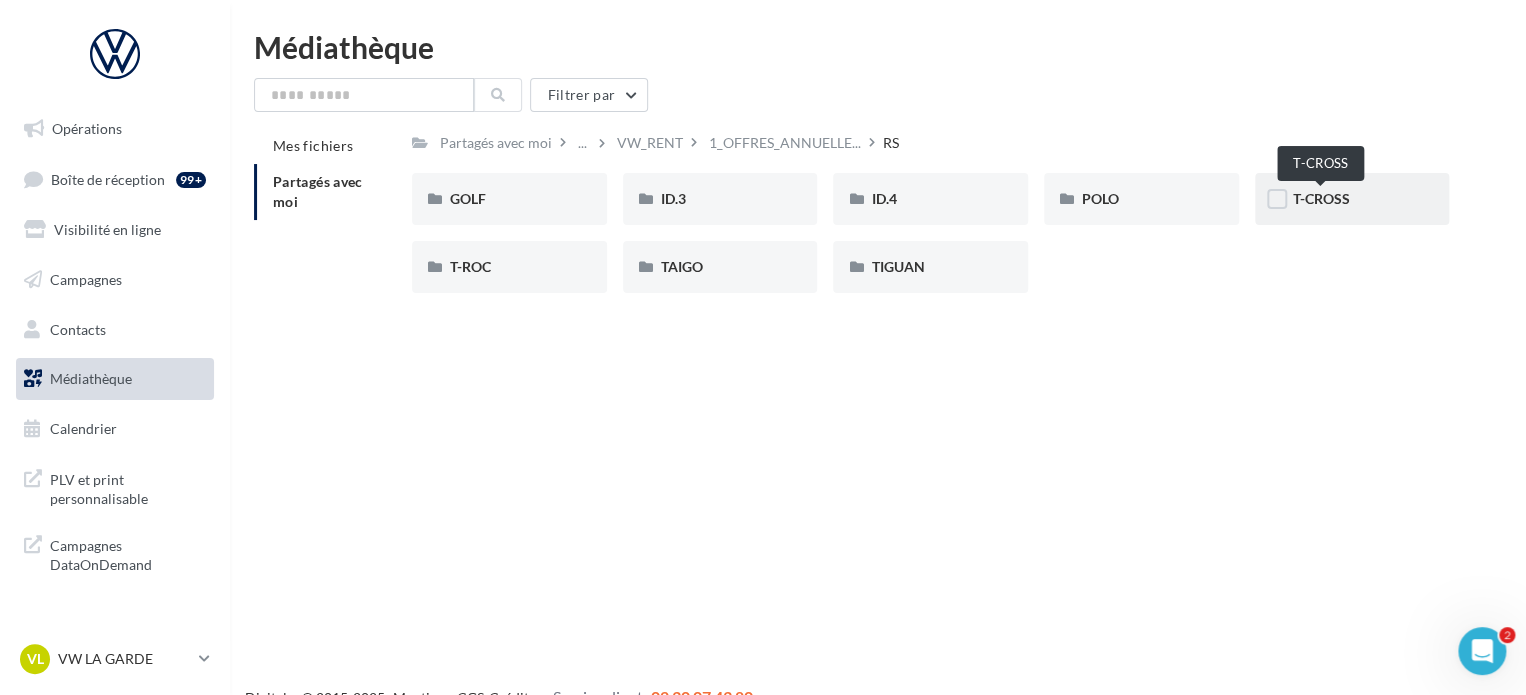 click on "T-CROSS" at bounding box center (1321, 198) 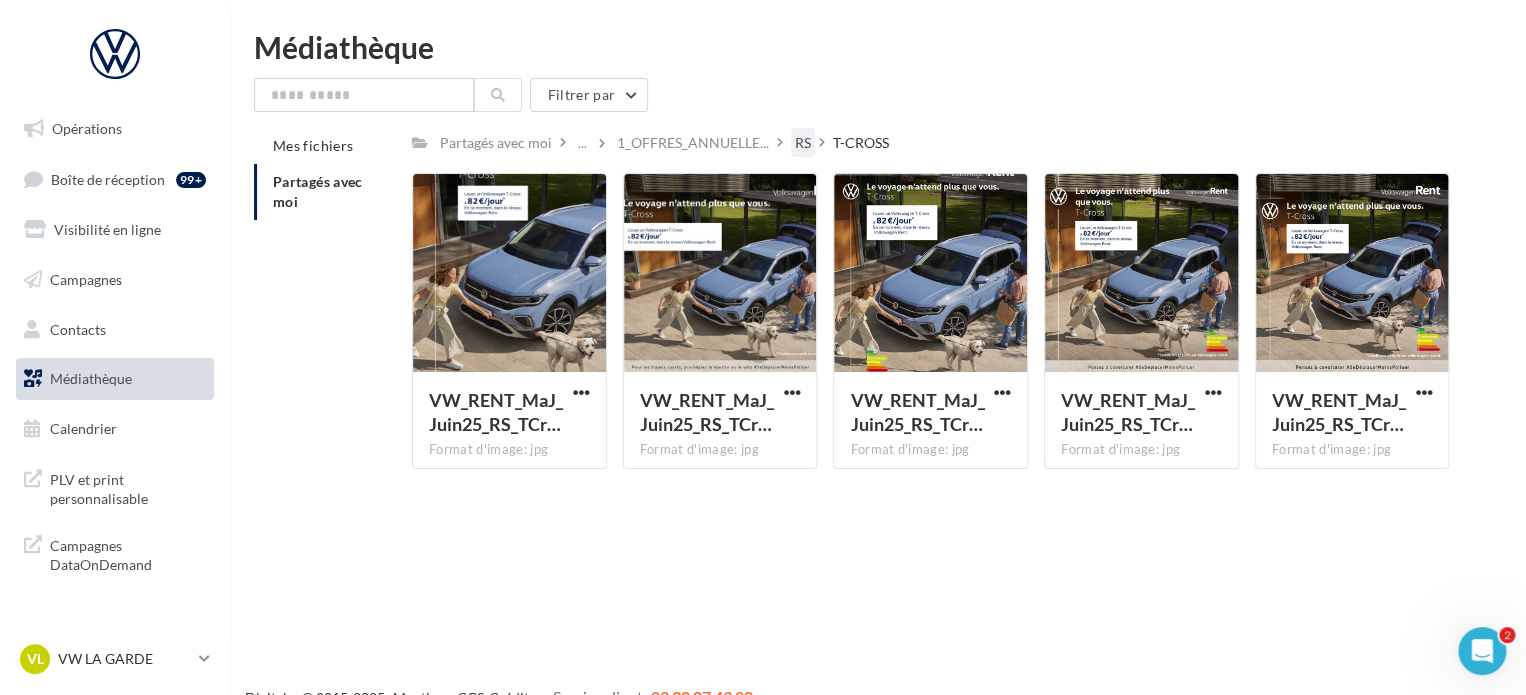 click on "RS" at bounding box center [803, 143] 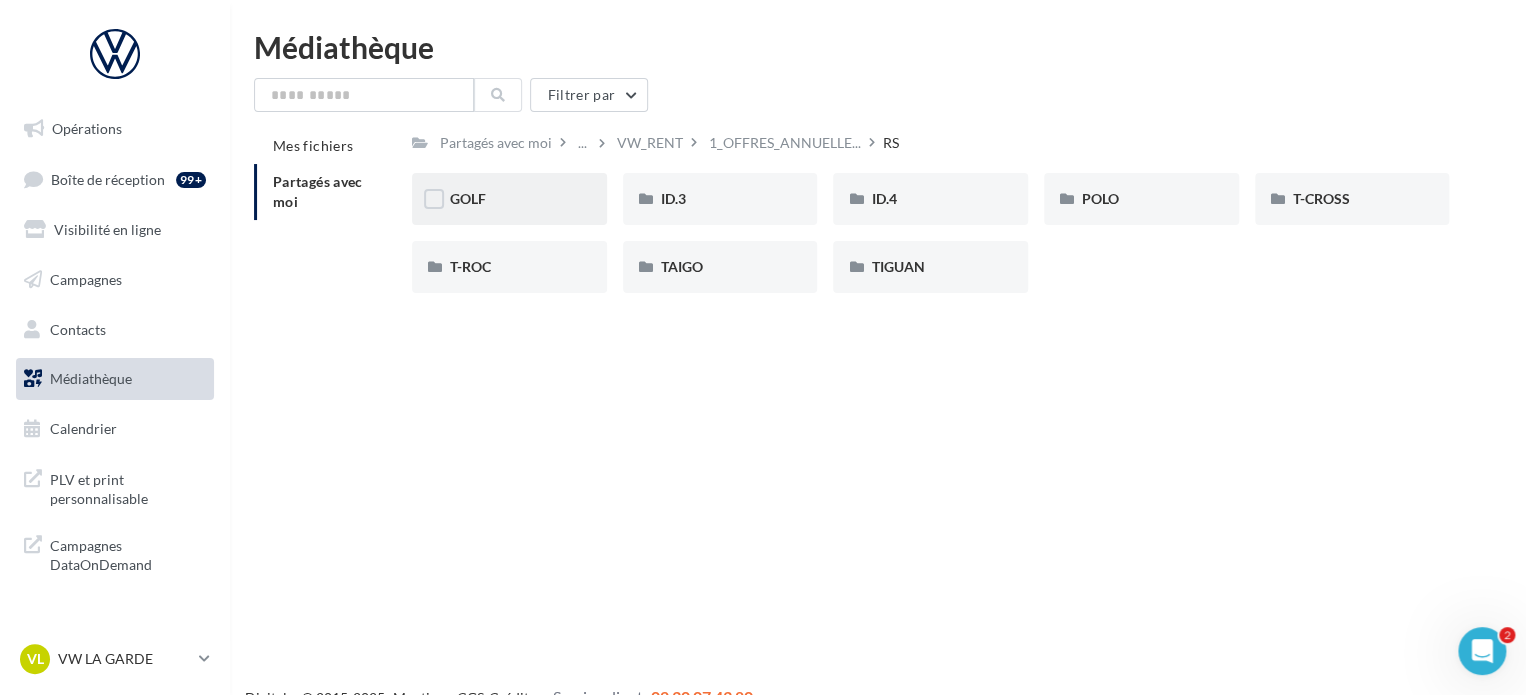 click on "GOLF" at bounding box center (509, 199) 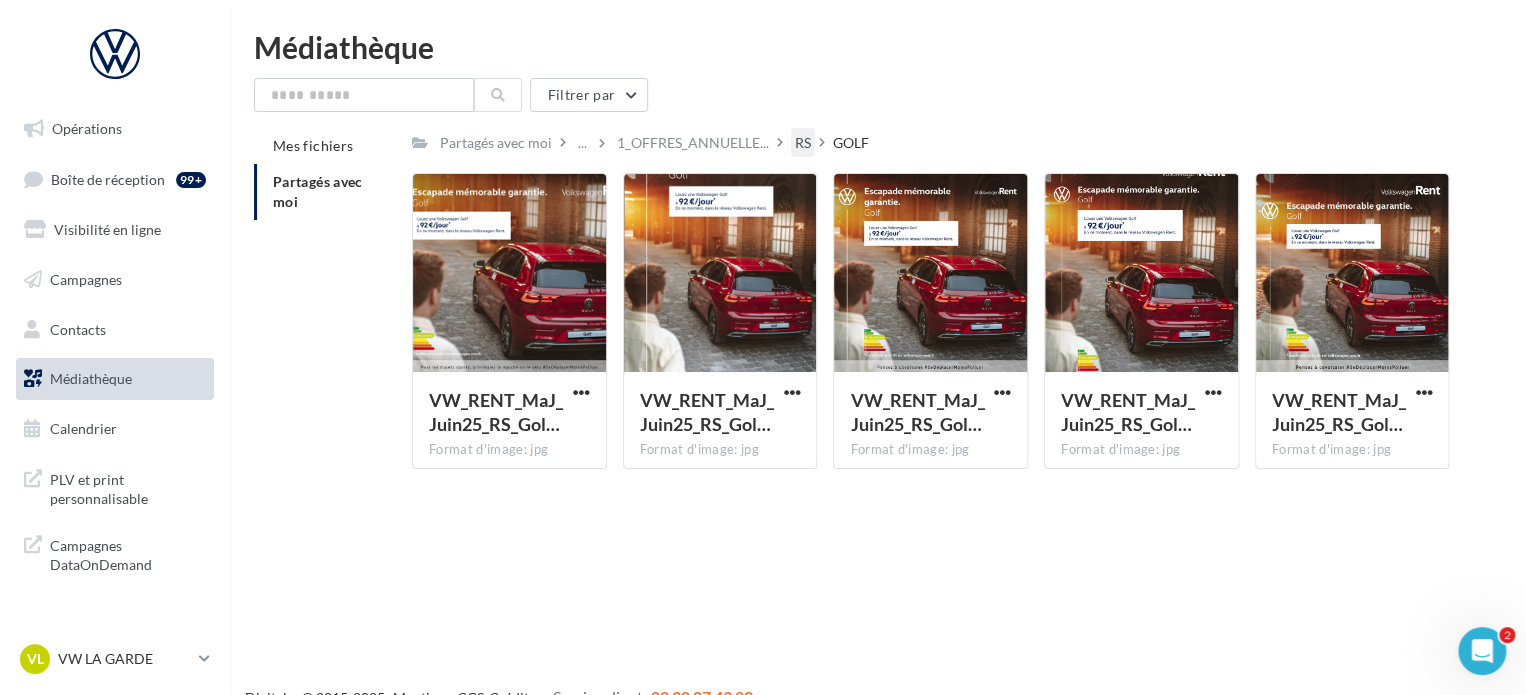 click on "RS" at bounding box center [803, 143] 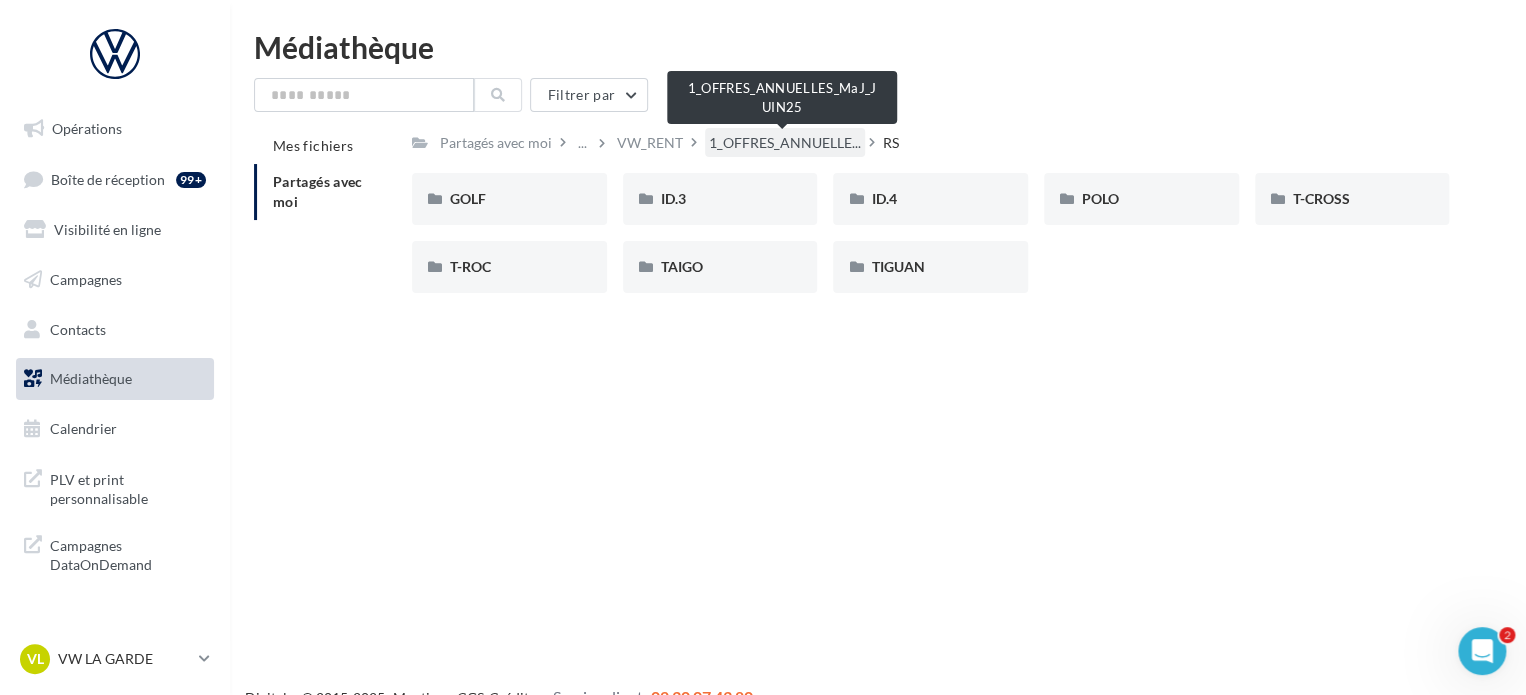 click on "1_OFFRES_ANNUELLE..." at bounding box center [785, 143] 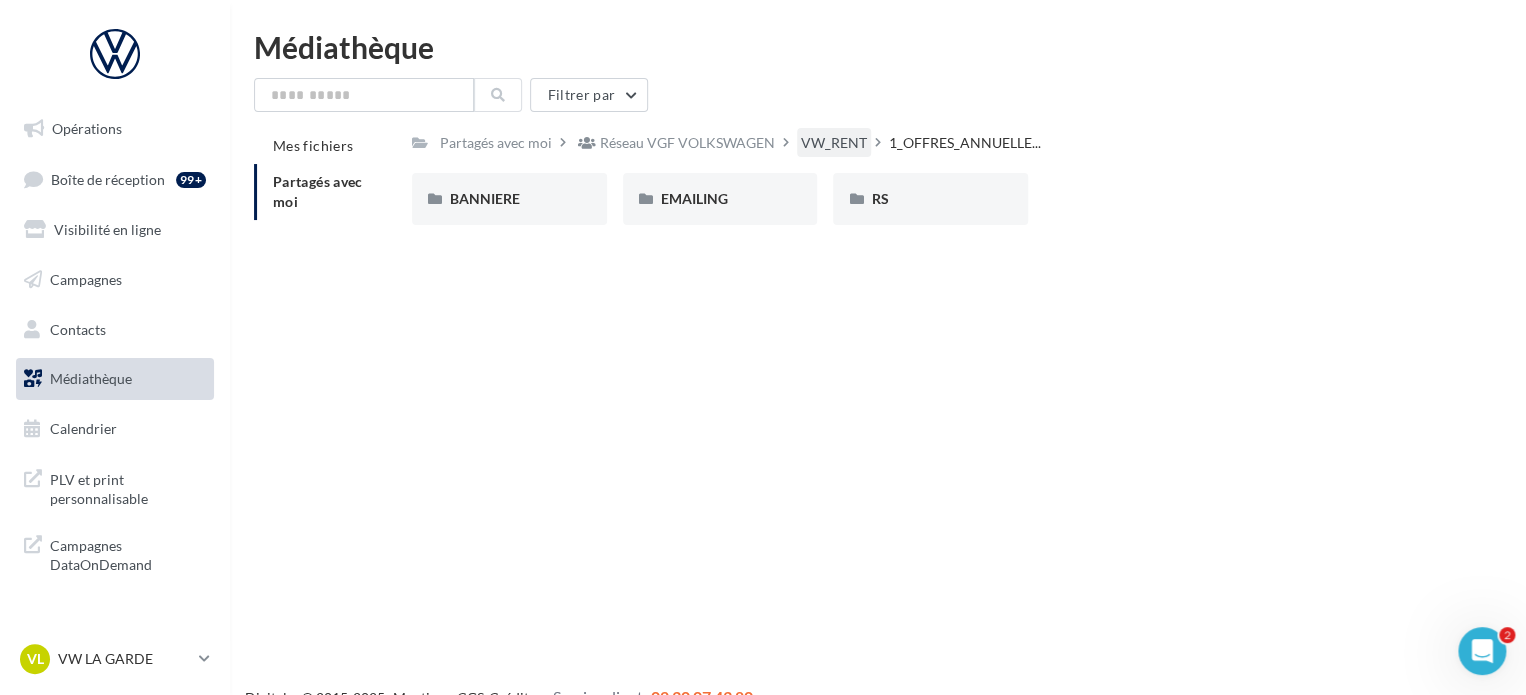 click on "VW_RENT" at bounding box center (834, 143) 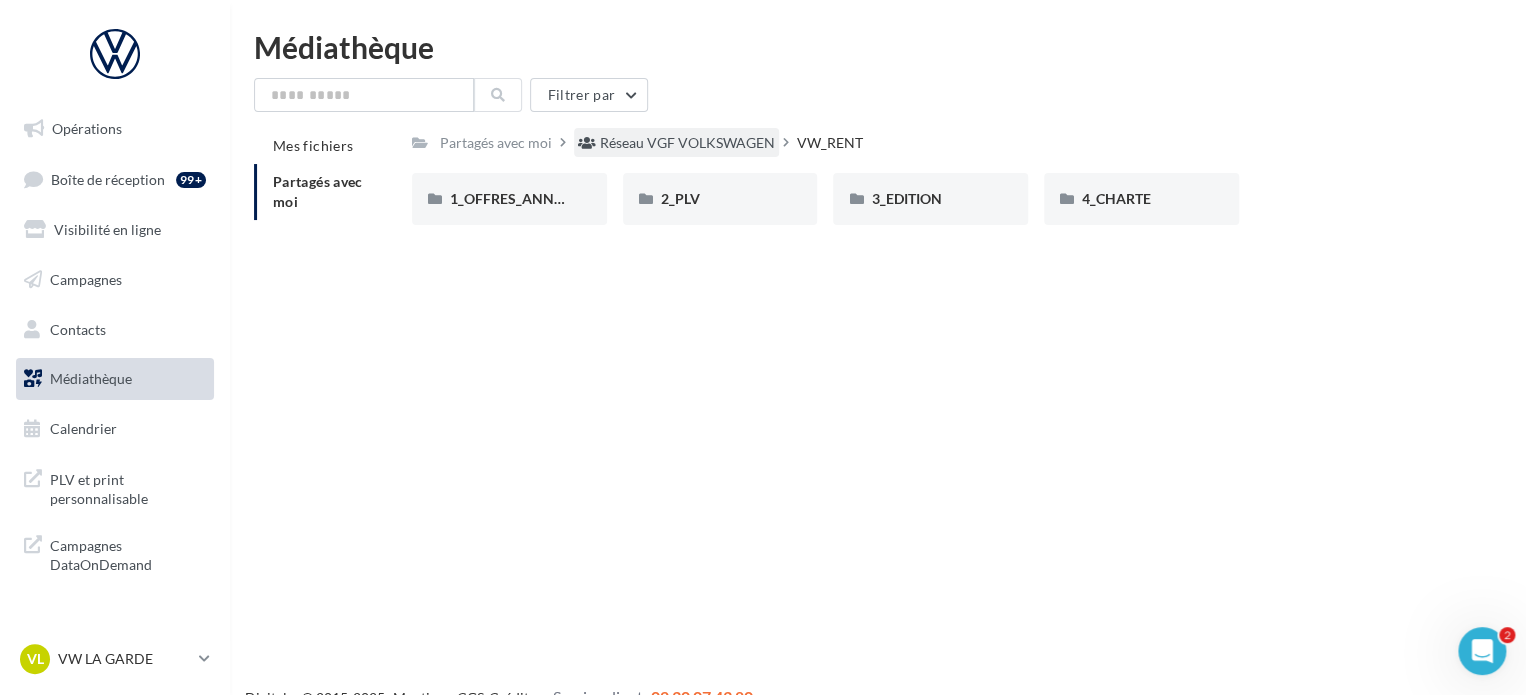 click on "Réseau VGF VOLKSWAGEN" at bounding box center (687, 143) 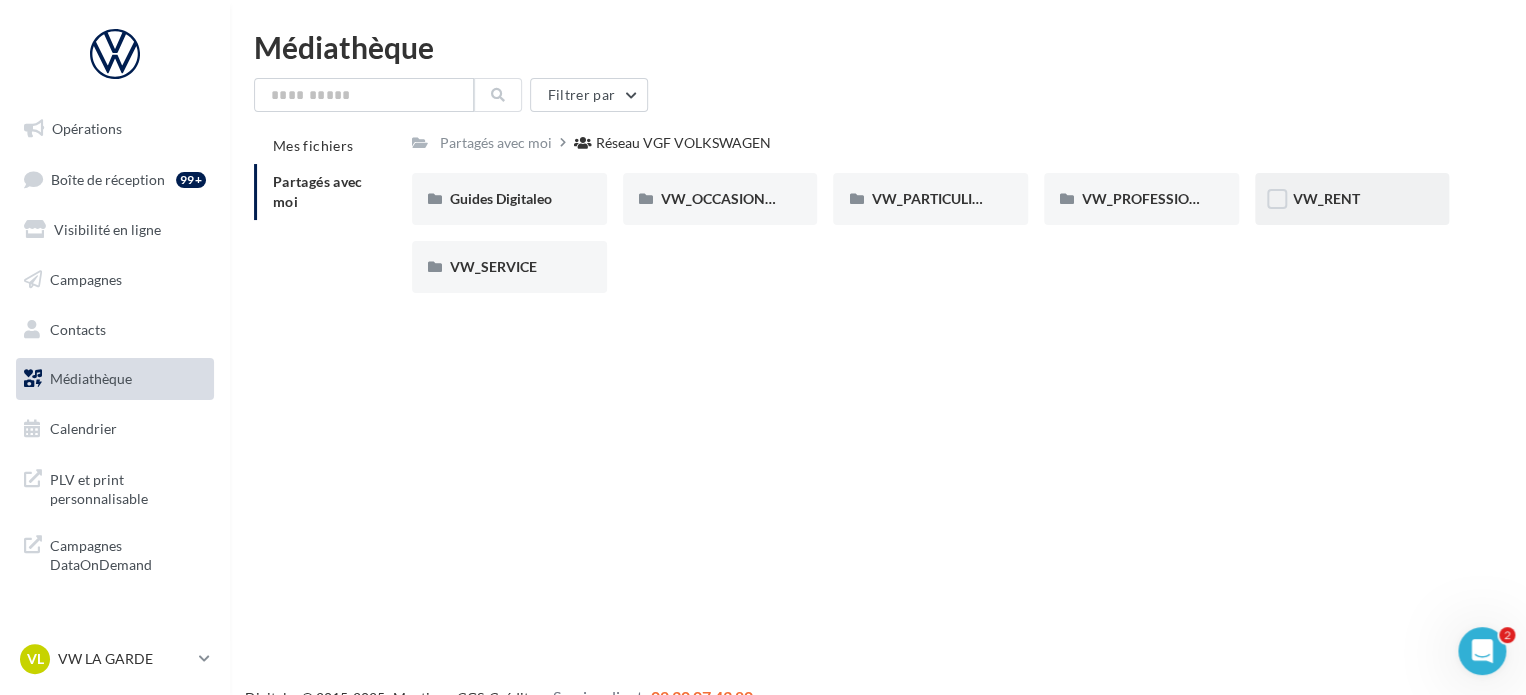 click on "VW_RENT" at bounding box center [1352, 199] 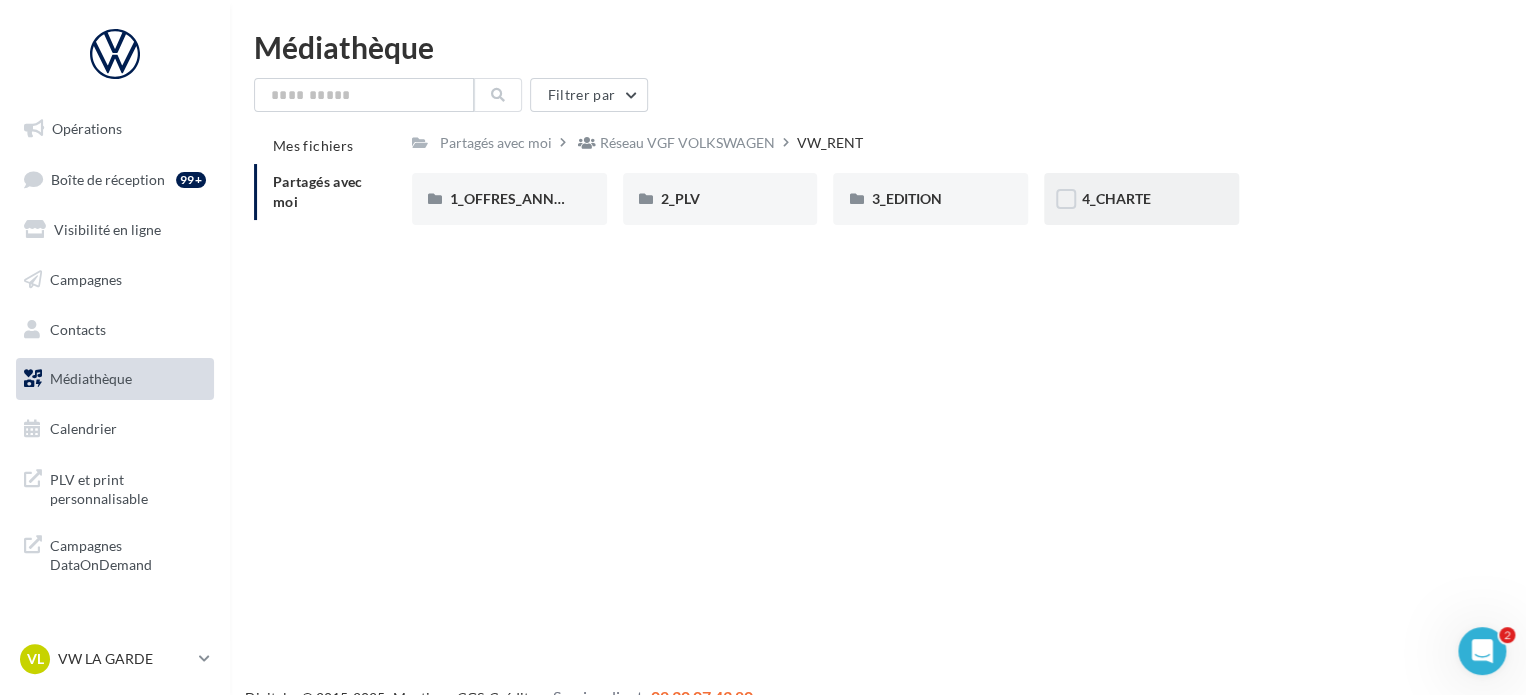 click on "4_CHARTE" at bounding box center (1141, 199) 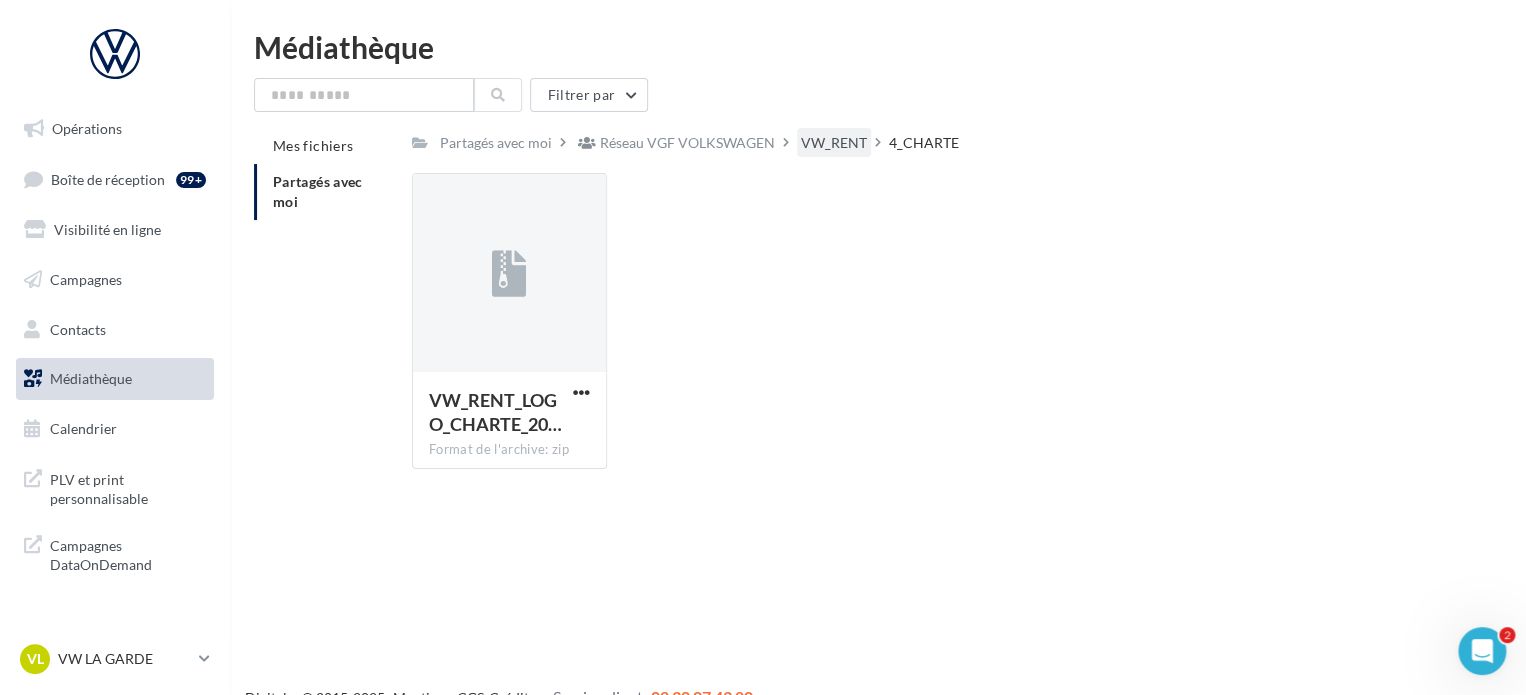 click on "VW_RENT" at bounding box center (834, 143) 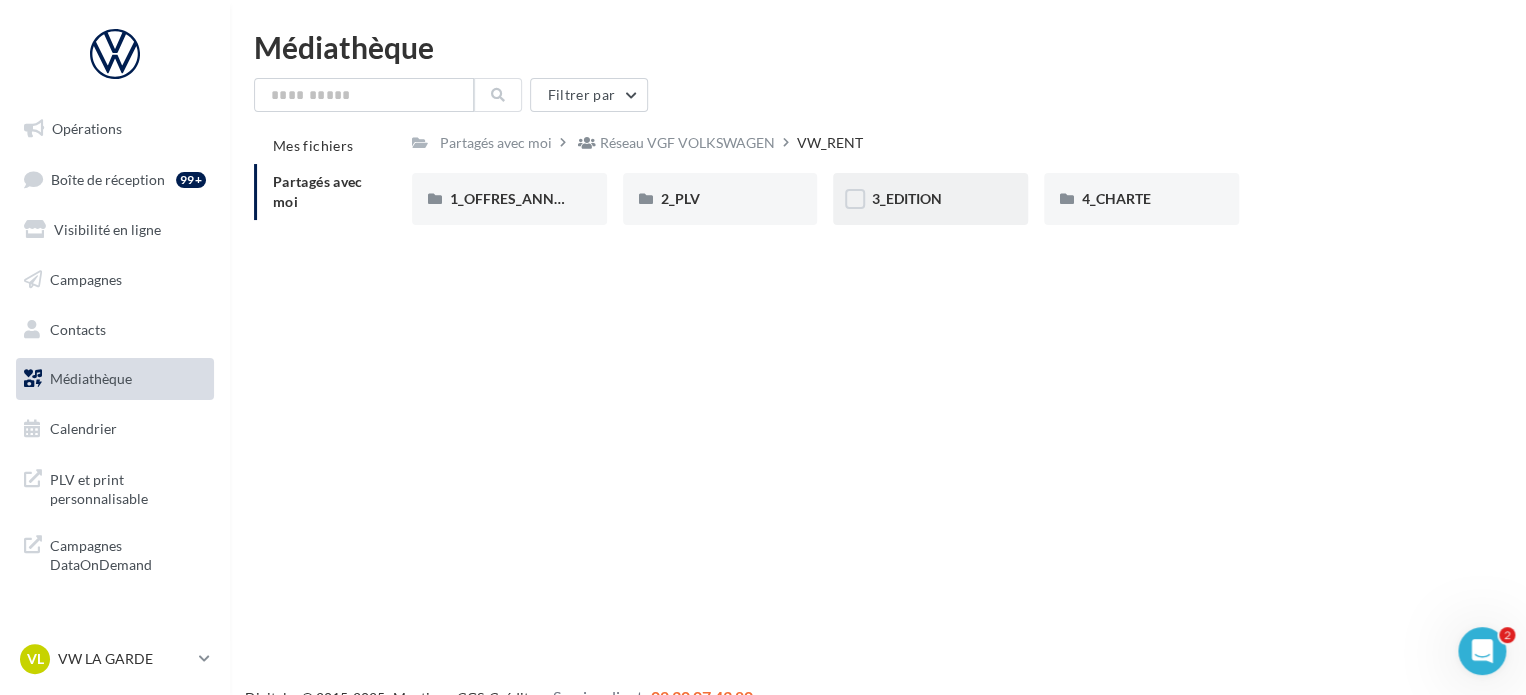 click on "3_EDITION" at bounding box center [930, 199] 